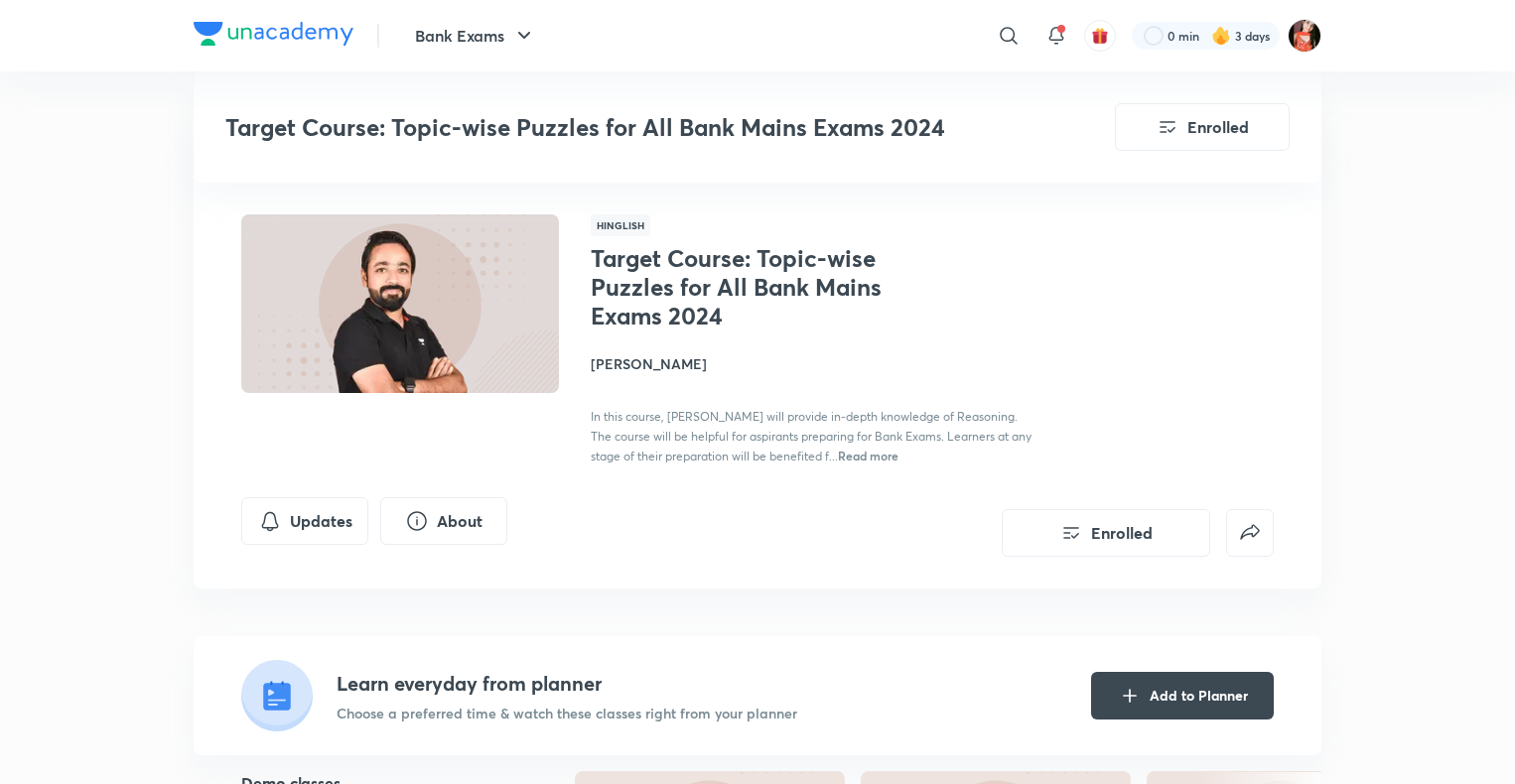 scroll, scrollTop: 1489, scrollLeft: 0, axis: vertical 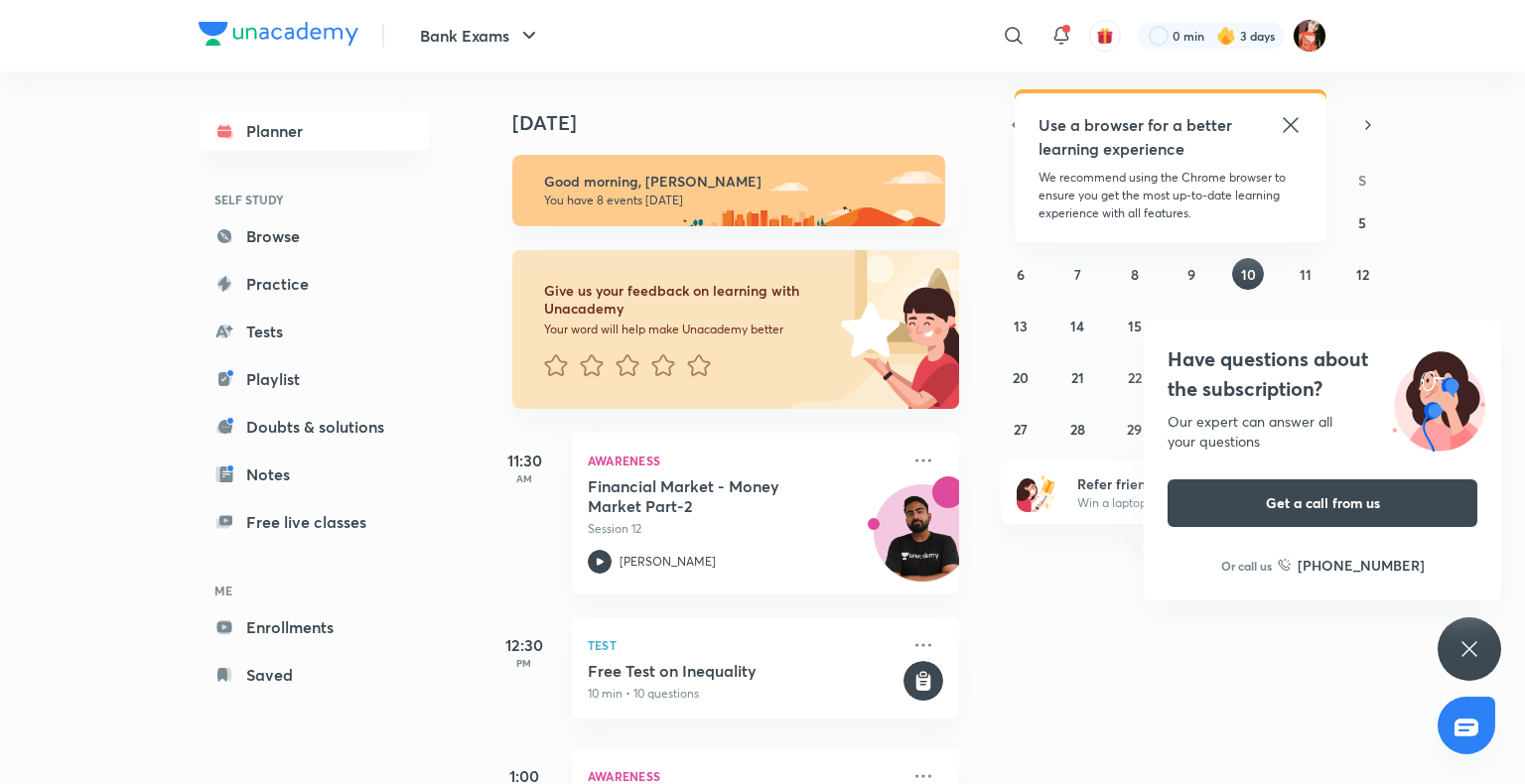 click on "Today Good morning, Minakshi You have 8 events today Give us your feedback on learning with Unacademy Your word will help make Unacademy better 11:30 AM Awareness Financial Market - Money Market Part-2 Session 12 Abhijeet Mishra 12:30 PM Test Free Test on Inequality 10 min • 10 questions 1:00 PM Awareness Capital market - Mutual Fund and Types of Mutual Fund Session 22 Abhijeet Mishra 1:00 PM Reasoning Alphabetical Series & Coding Decoding - III Session 6 Puneet Kumar Sharma 3:00 PM English Language Sentence Completion (Part-2) Session 3 Vishal Parihar 4:00 PM Reasoning Seating & Puzzle Pre Foundation Class - XXIV Session 24 Puneet Kumar Sharma 6:00 PM Reasoning Alphabetical Series & Coding - II Session 3 Puneet Kumar Sharma 7:00 PM English Language Reading Comprehension(Part-4) Session 5 Vishal Parihar" at bounding box center [1003, 428] 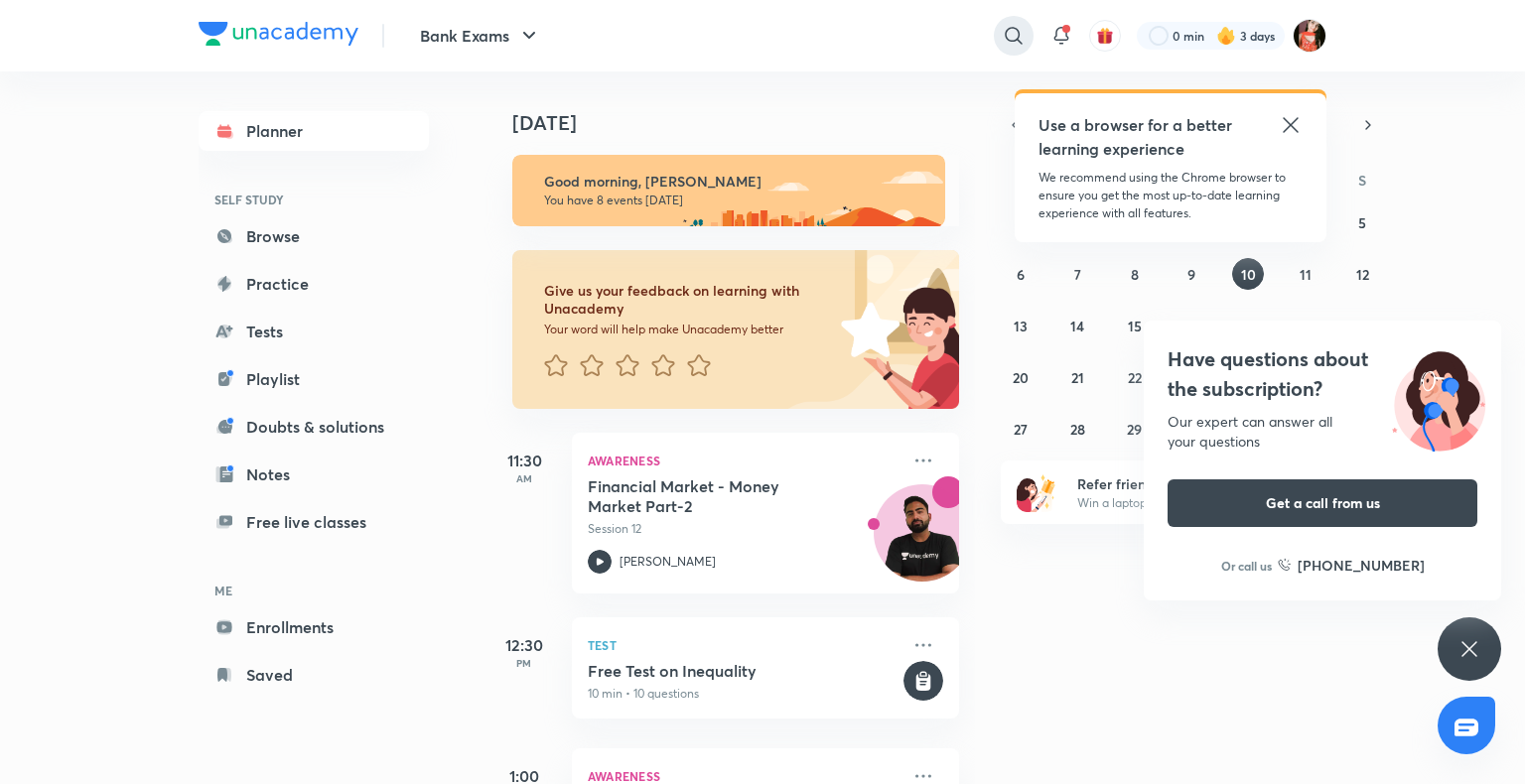 click 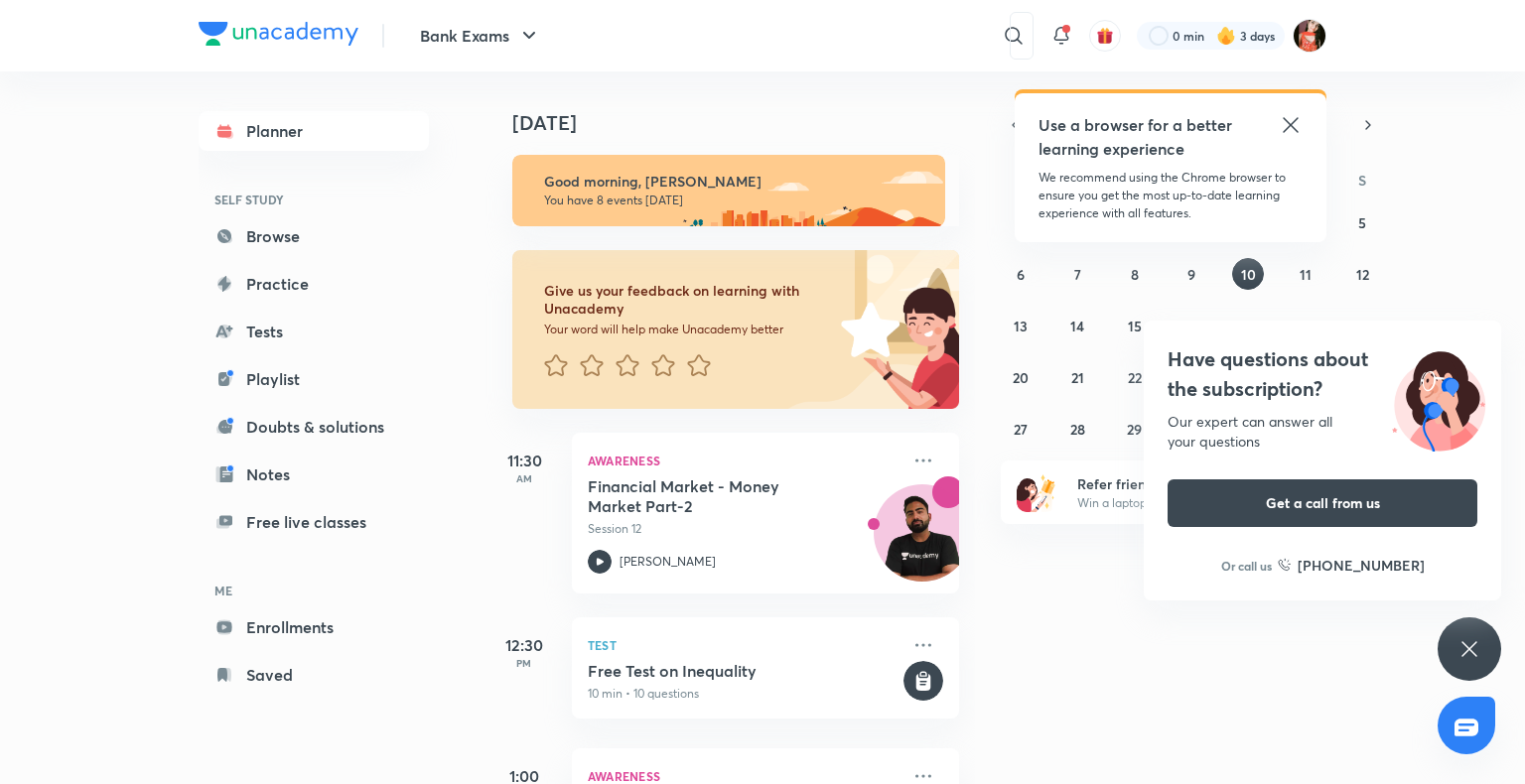 click on "Have questions about the subscription? Our expert can answer all your questions Get a call from us Or call us +91 8585858585" at bounding box center [1469, 649] 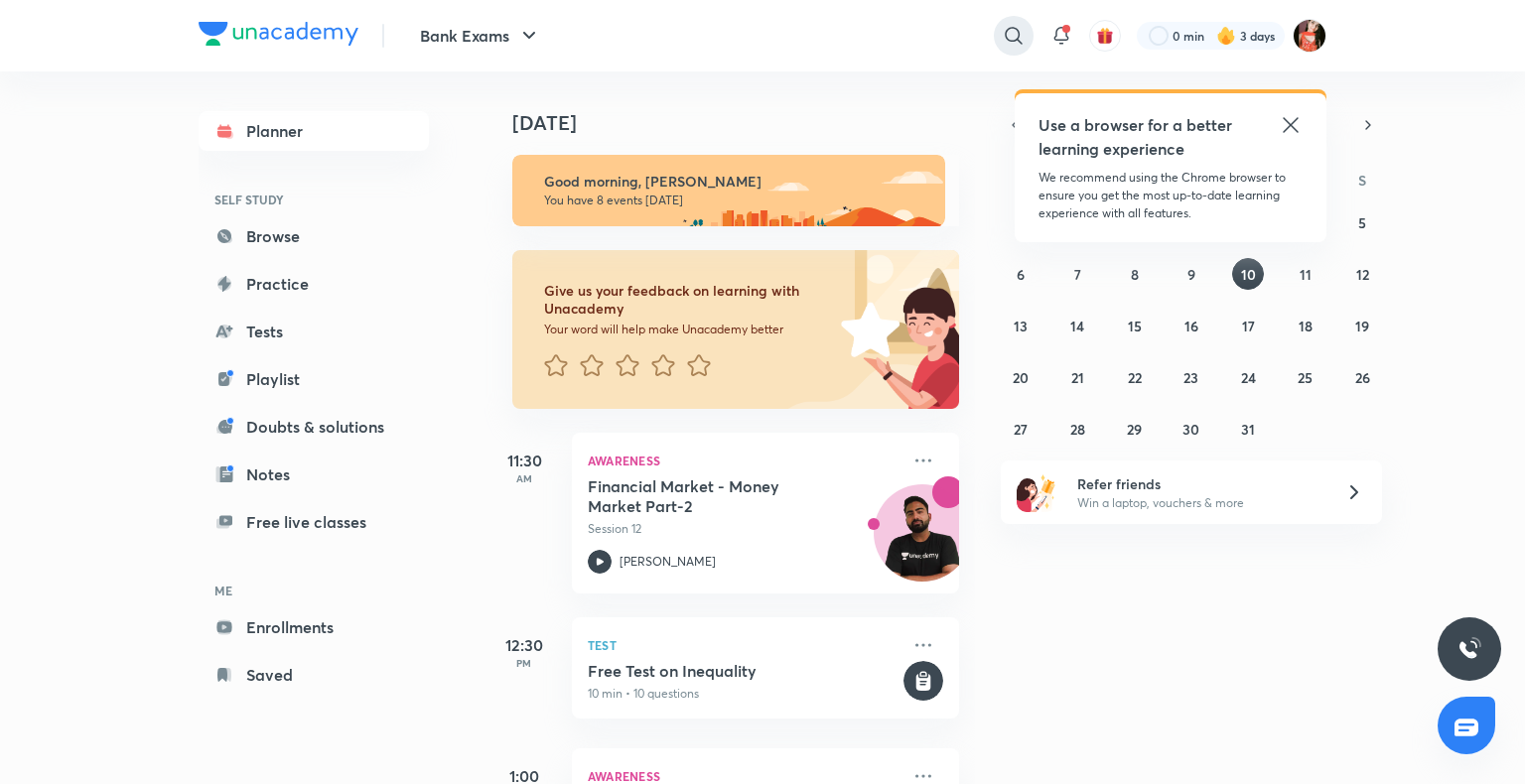 click 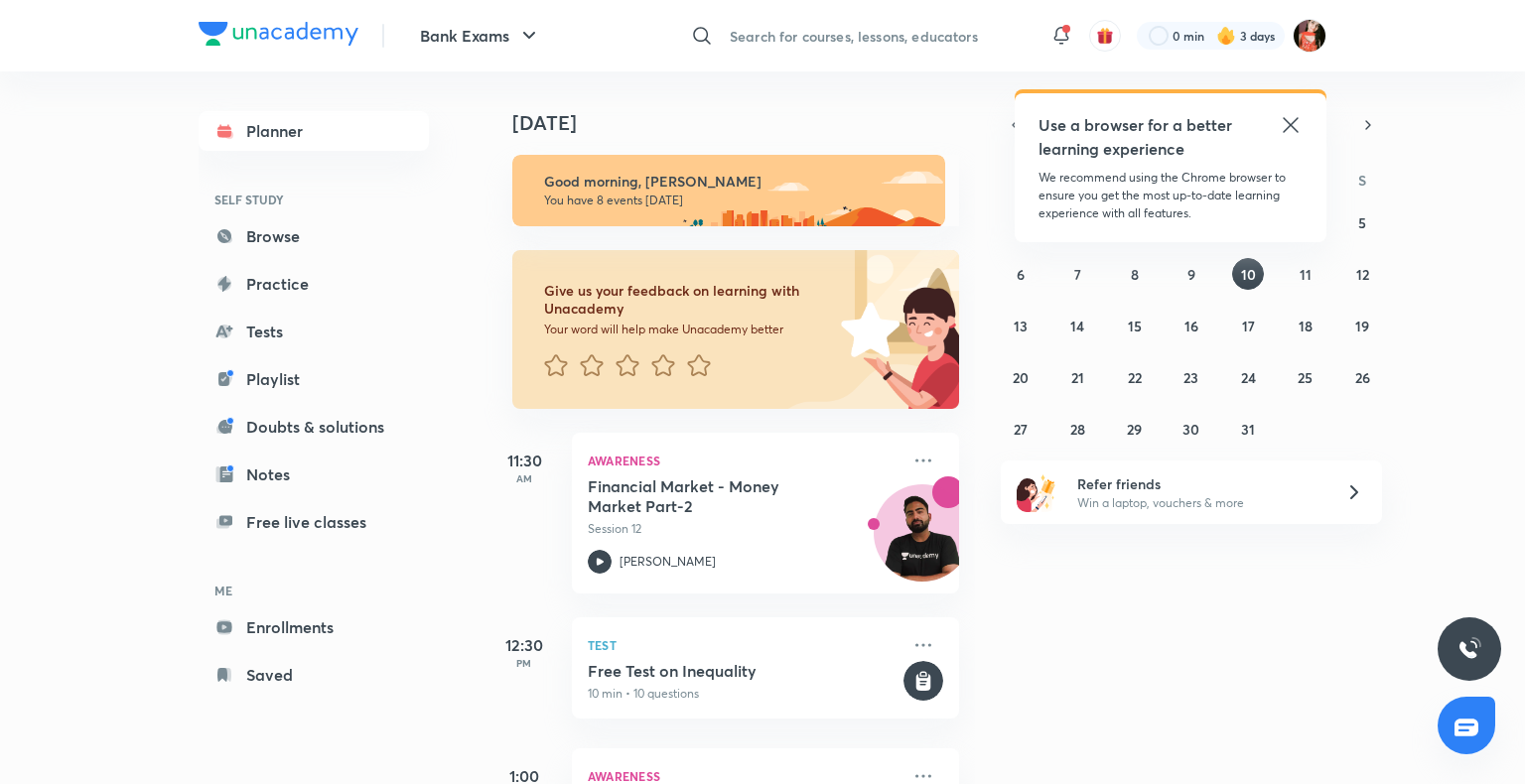 click at bounding box center [878, 36] 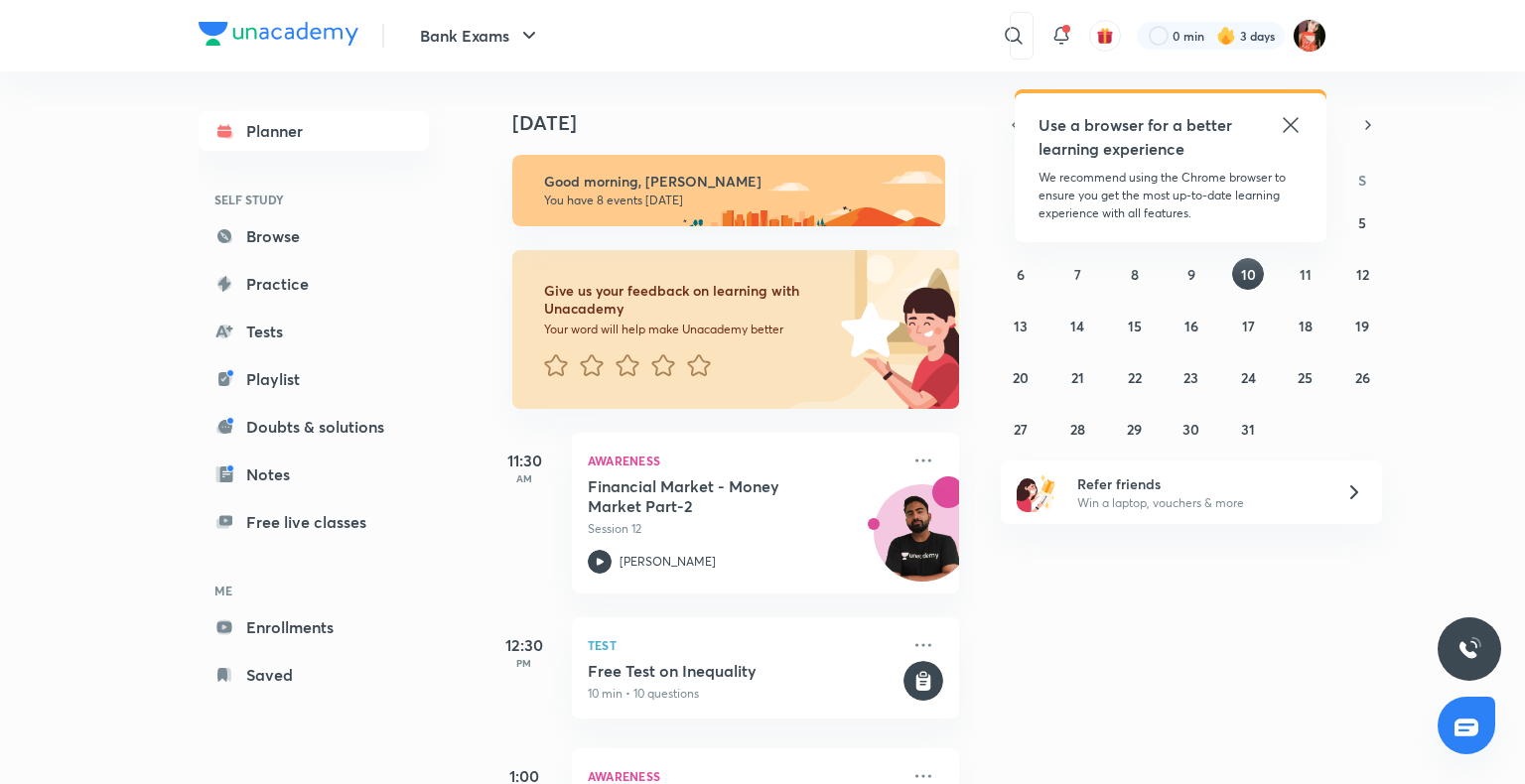 click on "Today Good morning, Minakshi You have 8 events today Give us your feedback on learning with Unacademy Your word will help make Unacademy better 11:30 AM Awareness Financial Market - Money Market Part-2 Session 12 Abhijeet Mishra 12:30 PM Test Free Test on Inequality 10 min • 10 questions 1:00 PM Awareness Capital market - Mutual Fund and Types of Mutual Fund Session 22 Abhijeet Mishra 1:00 PM Reasoning Alphabetical Series & Coding Decoding - III Session 6 Puneet Kumar Sharma 3:00 PM English Language Sentence Completion (Part-2) Session 3 Vishal Parihar 4:00 PM Reasoning Seating & Puzzle Pre Foundation Class - XXIV Session 24 Puneet Kumar Sharma 6:00 PM Reasoning Alphabetical Series & Coding - II Session 3 Puneet Kumar Sharma 7:00 PM English Language Reading Comprehension(Part-4) Session 5 Vishal Parihar" at bounding box center [1003, 428] 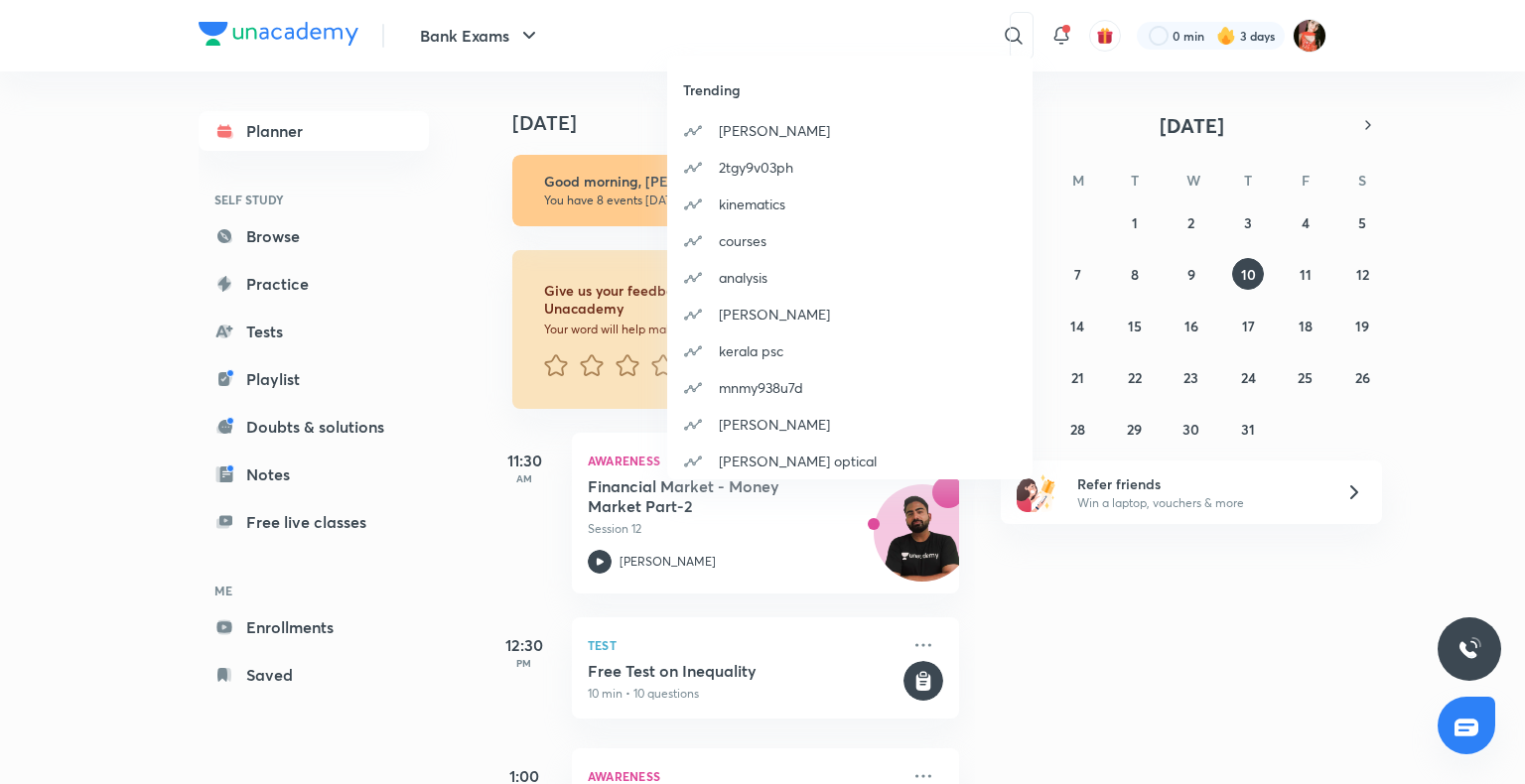 click on "Trending jatin 2tgy9v03ph kinematics courses analysis apoorva kerala psc mnmy938u7d prateek jain sachin rana optical" at bounding box center (762, 392) 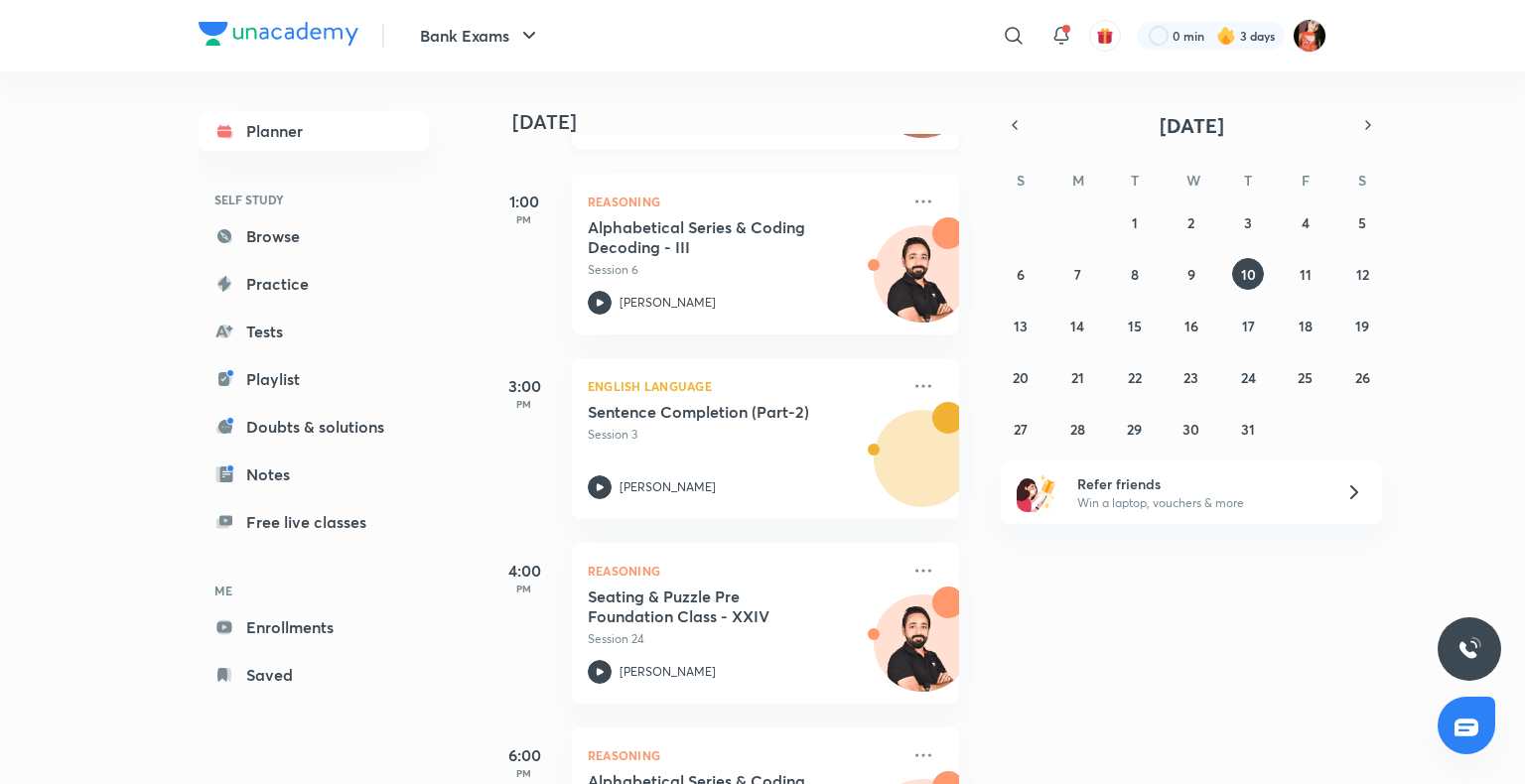 scroll, scrollTop: 794, scrollLeft: 0, axis: vertical 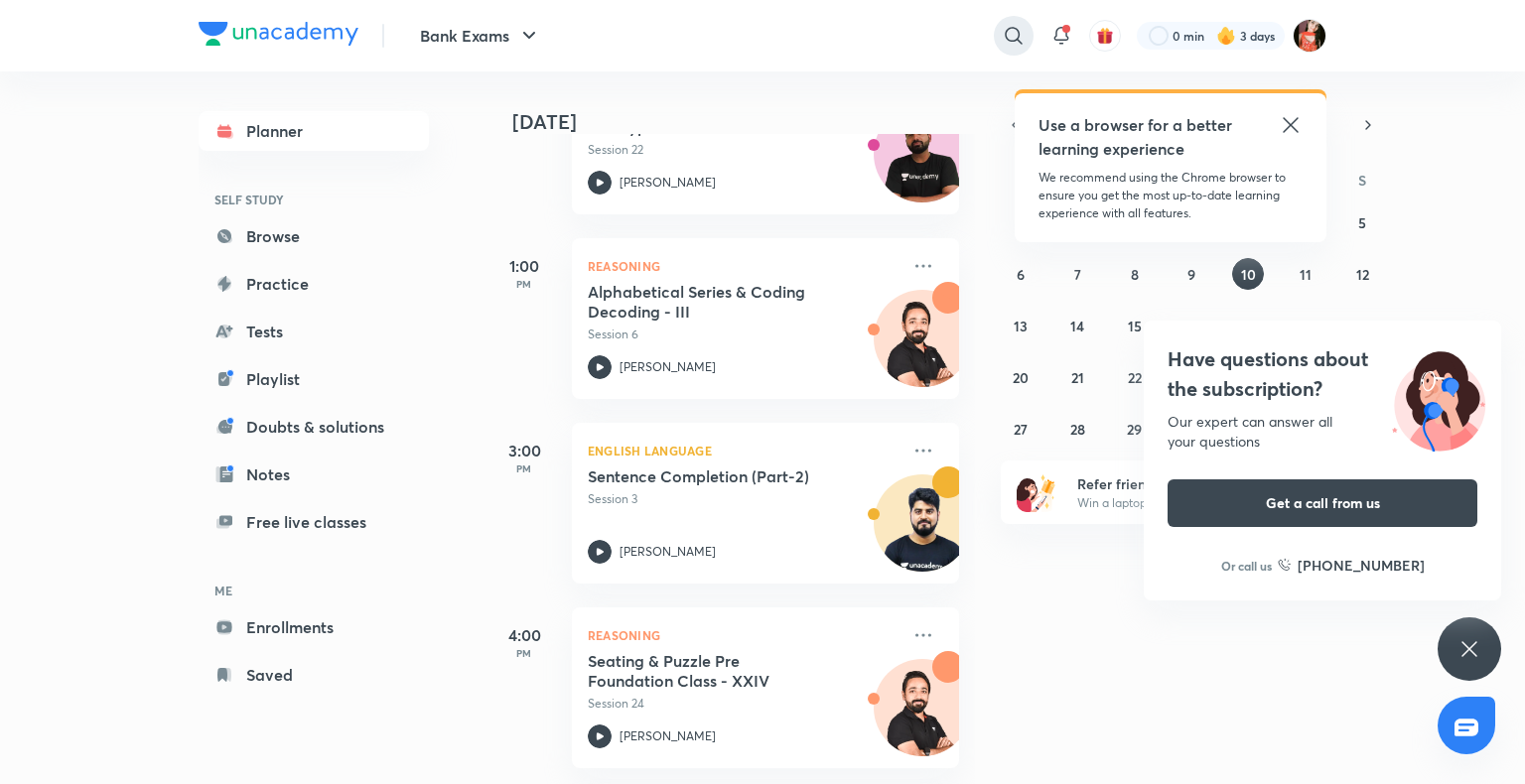 click 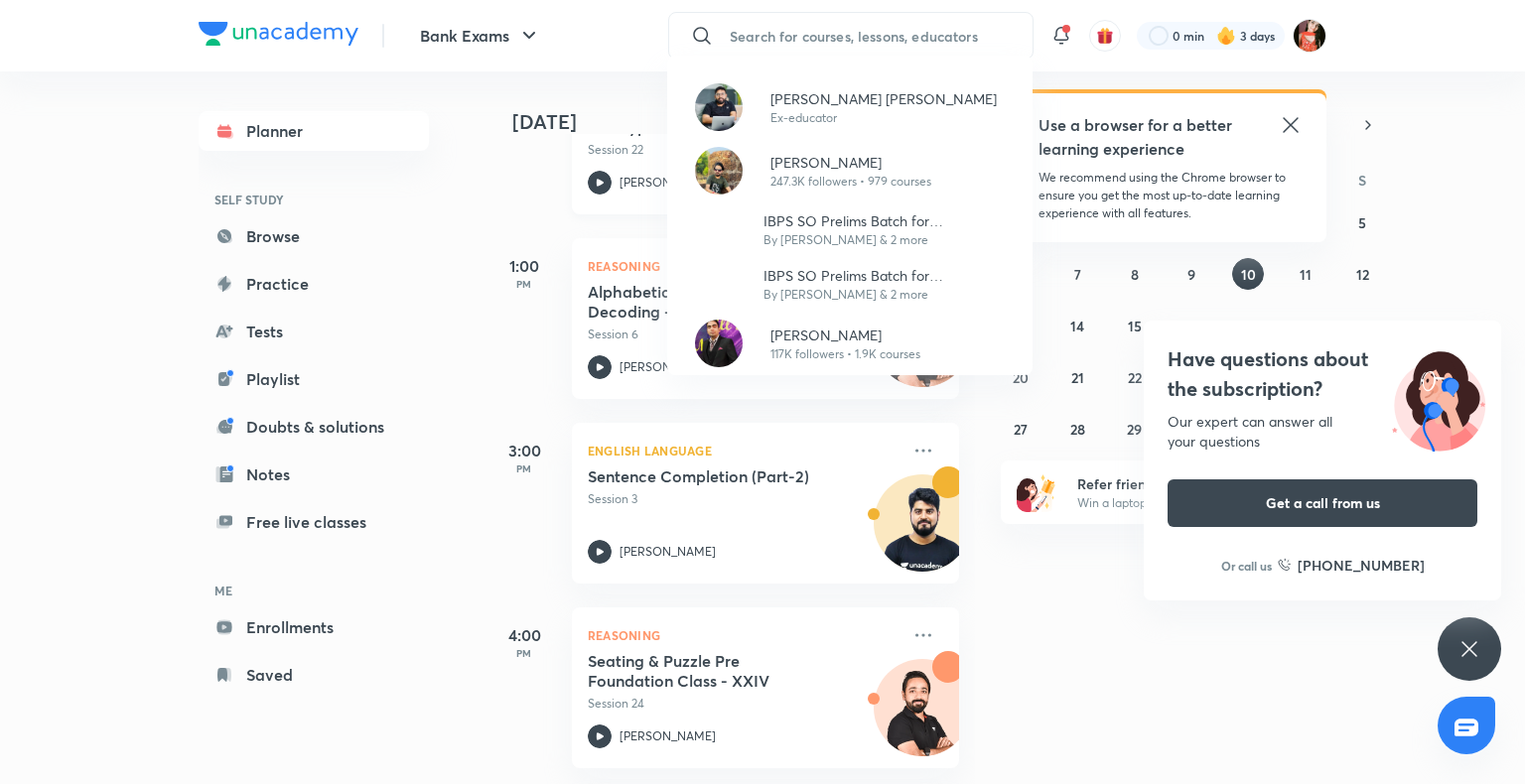 click at bounding box center (719, 171) 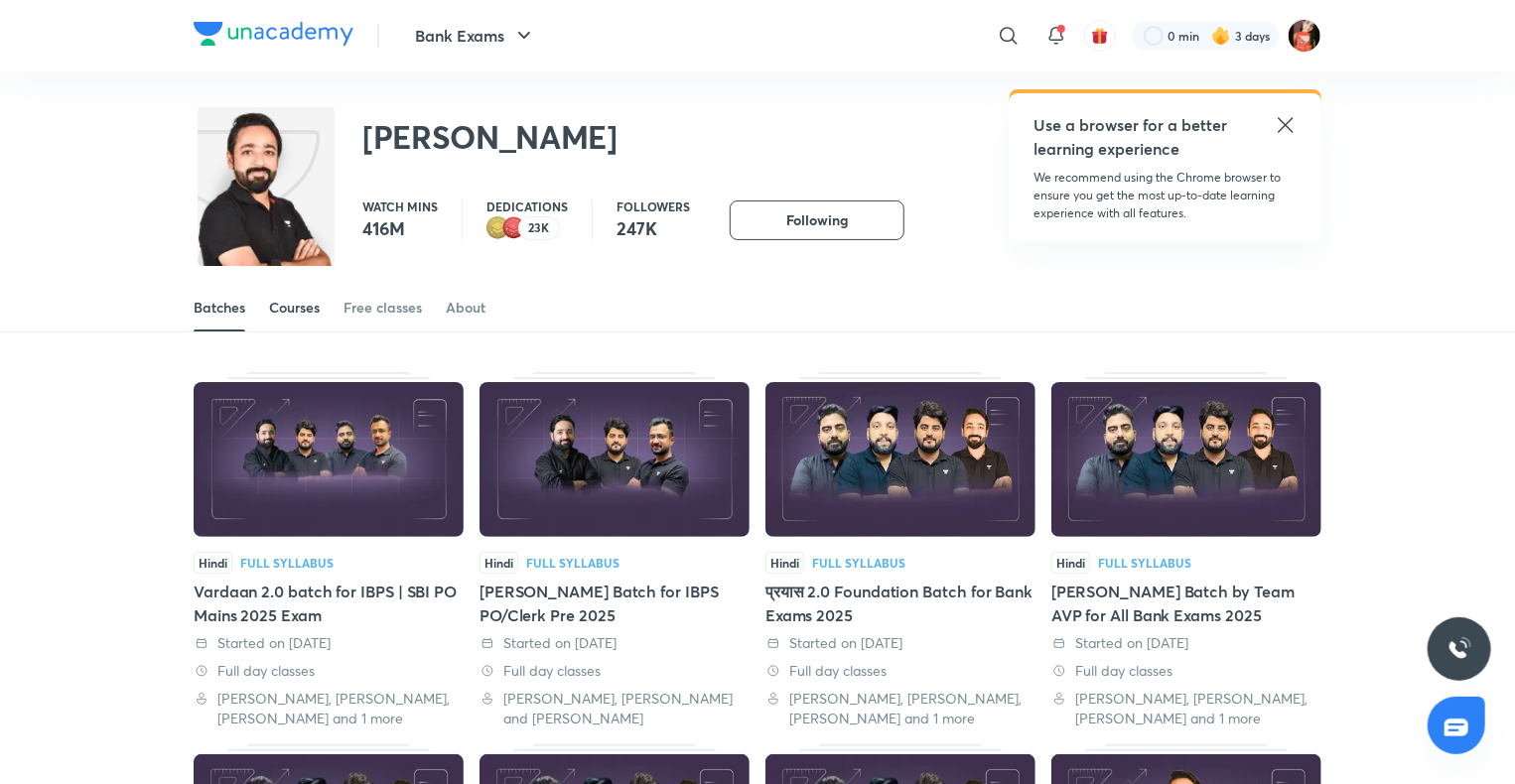 click on "Courses" at bounding box center [294, 308] 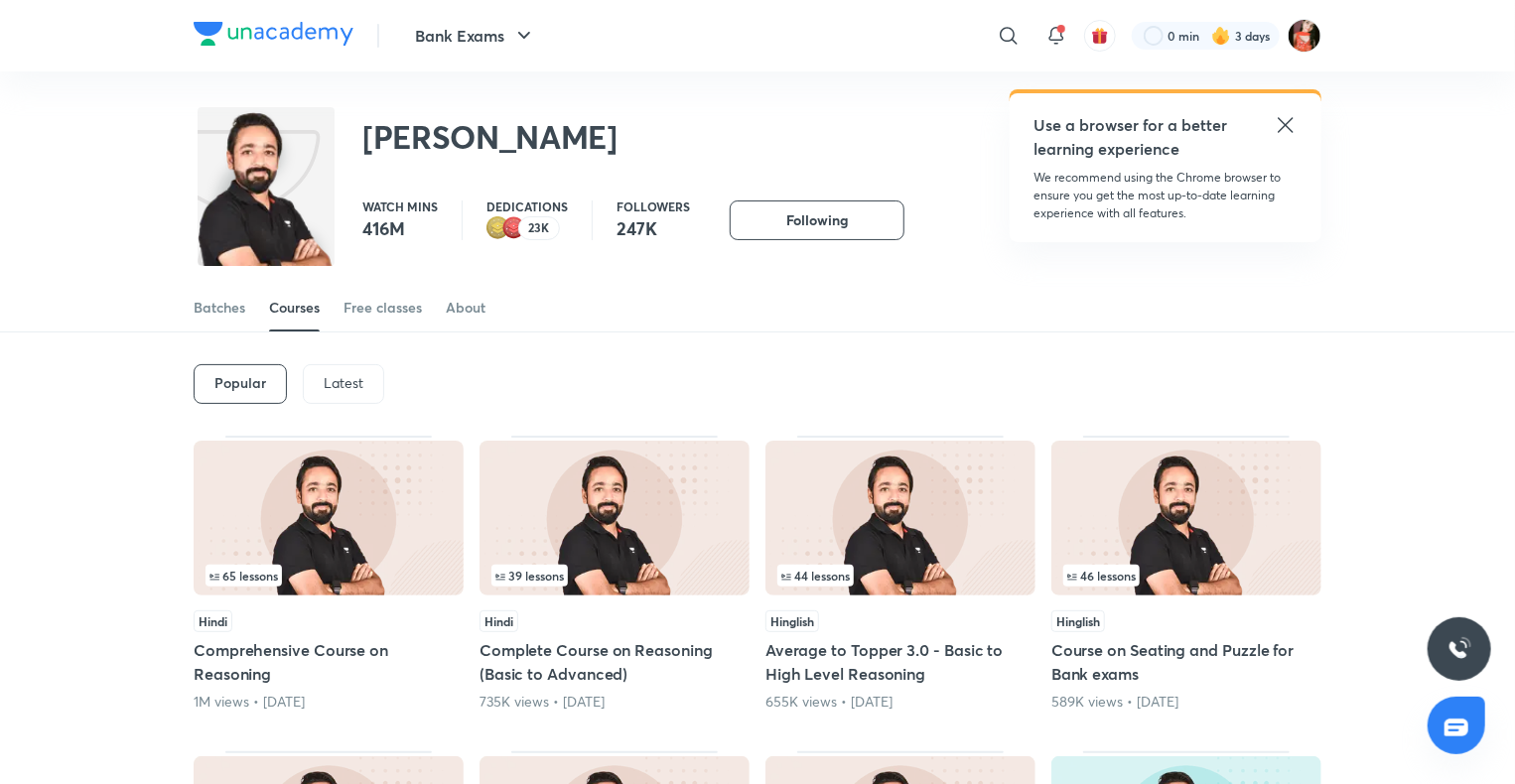 click on "Latest" at bounding box center [344, 383] 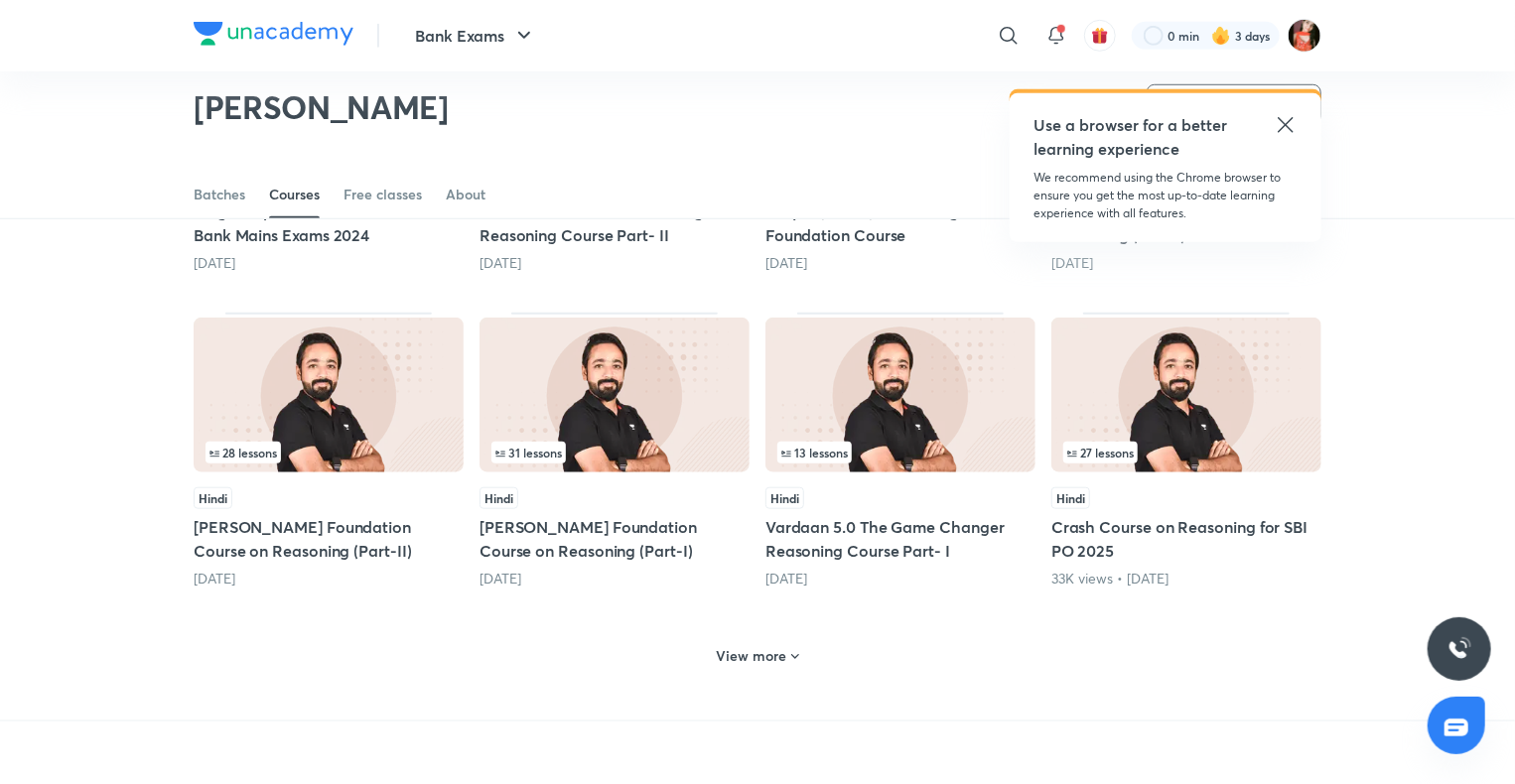 scroll, scrollTop: 780, scrollLeft: 0, axis: vertical 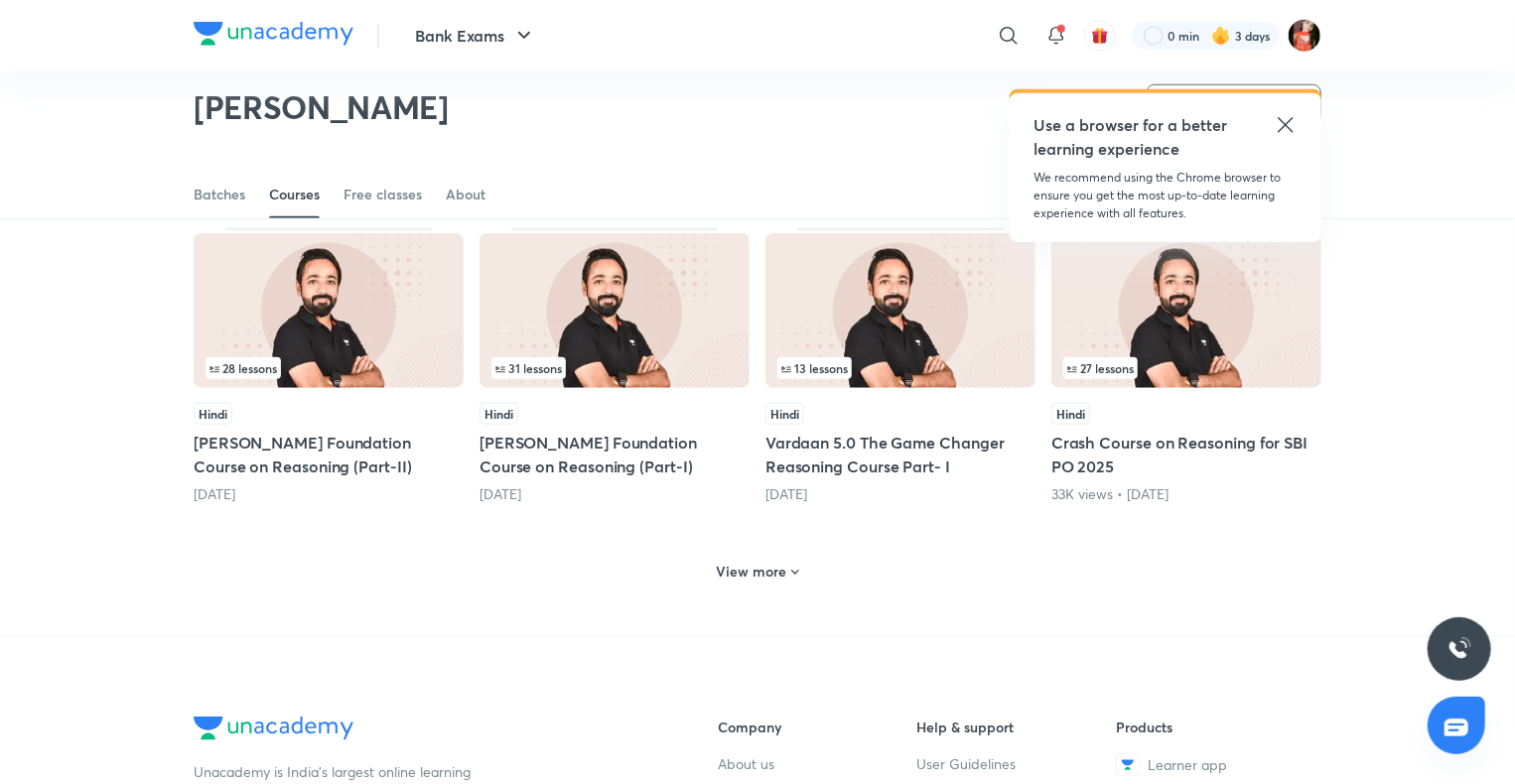 click on "View more" at bounding box center (758, 570) 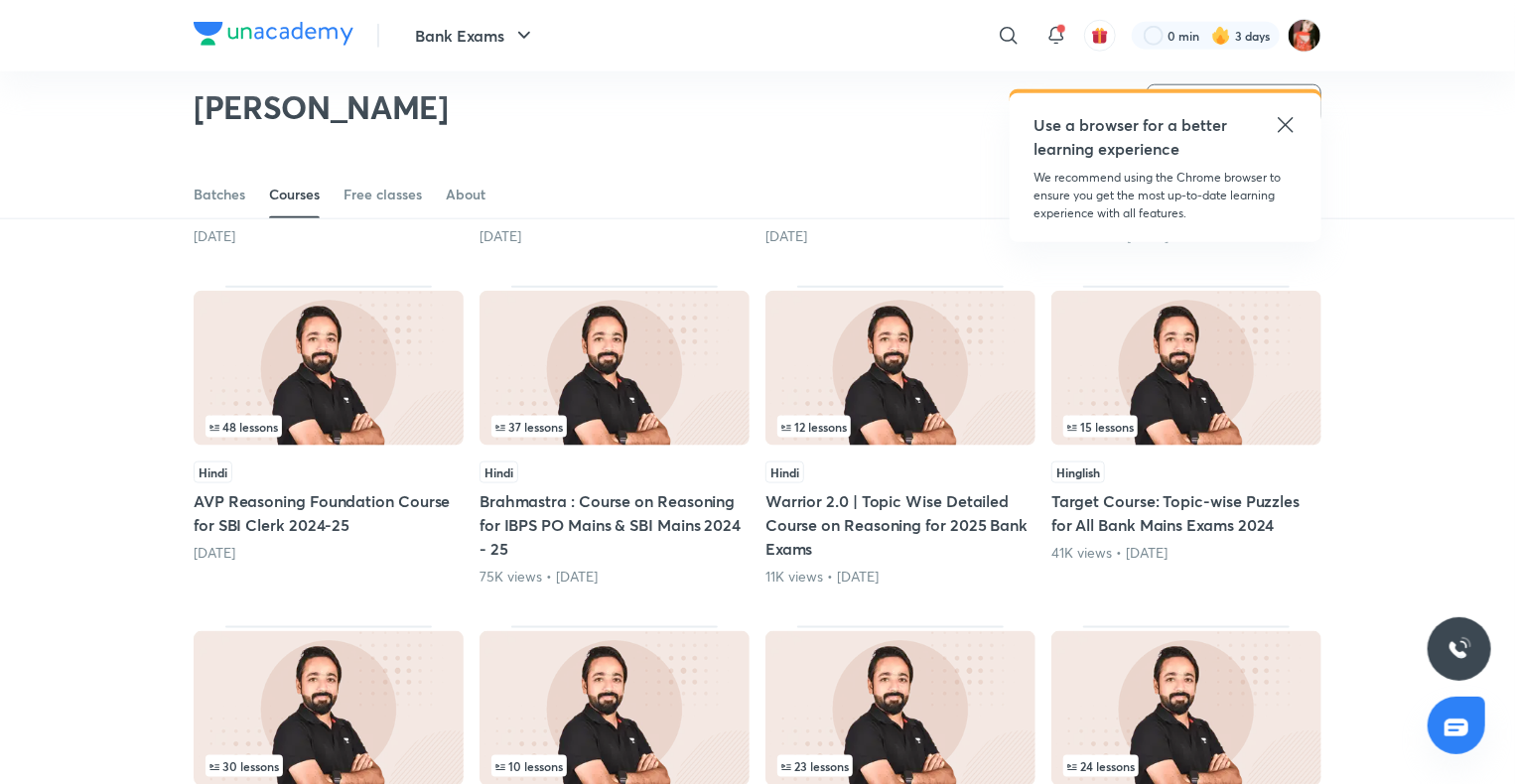 scroll, scrollTop: 1078, scrollLeft: 0, axis: vertical 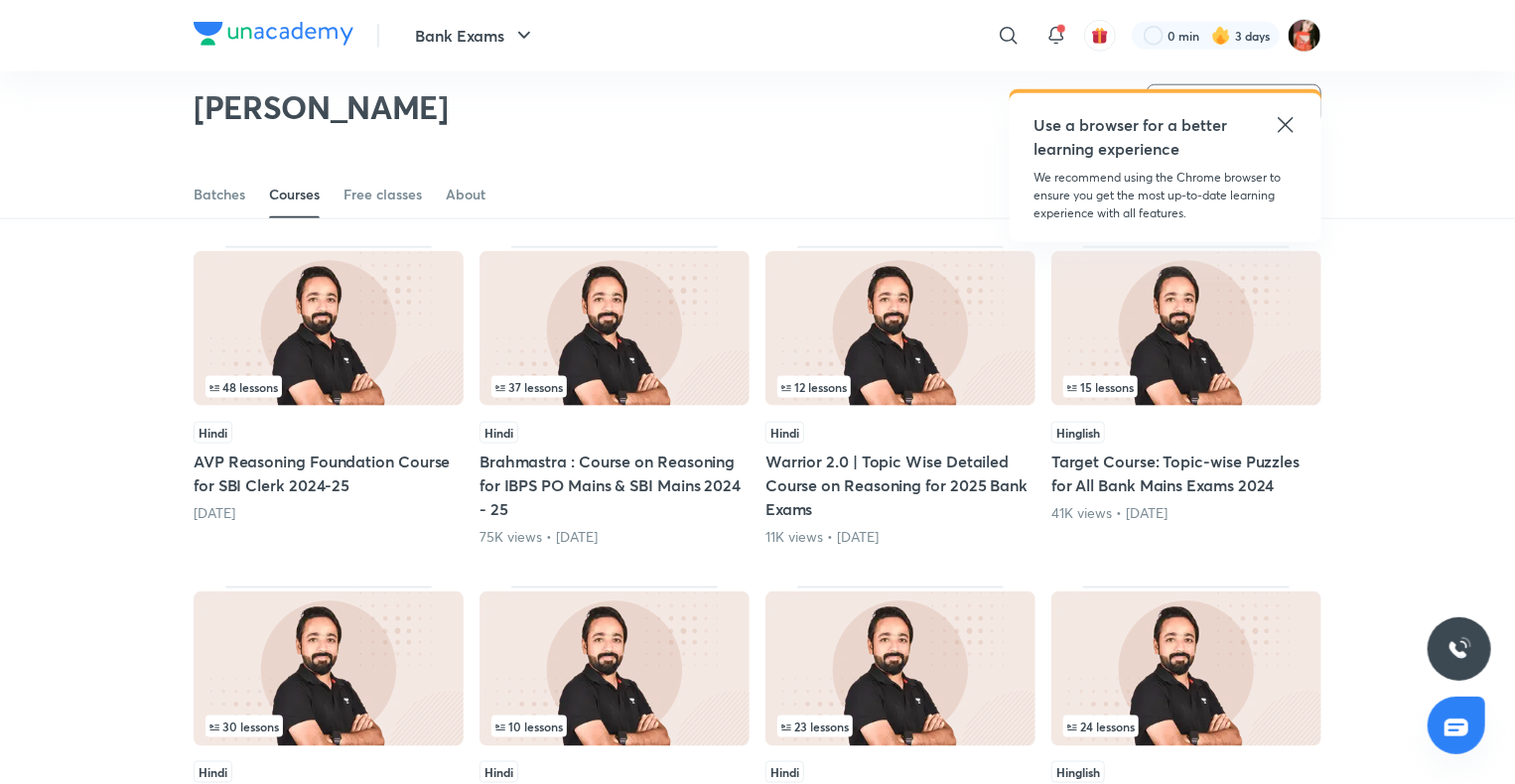 click on "Target Course: Topic-wise Puzzles for All Bank Mains Exams 2024" at bounding box center [1186, 473] 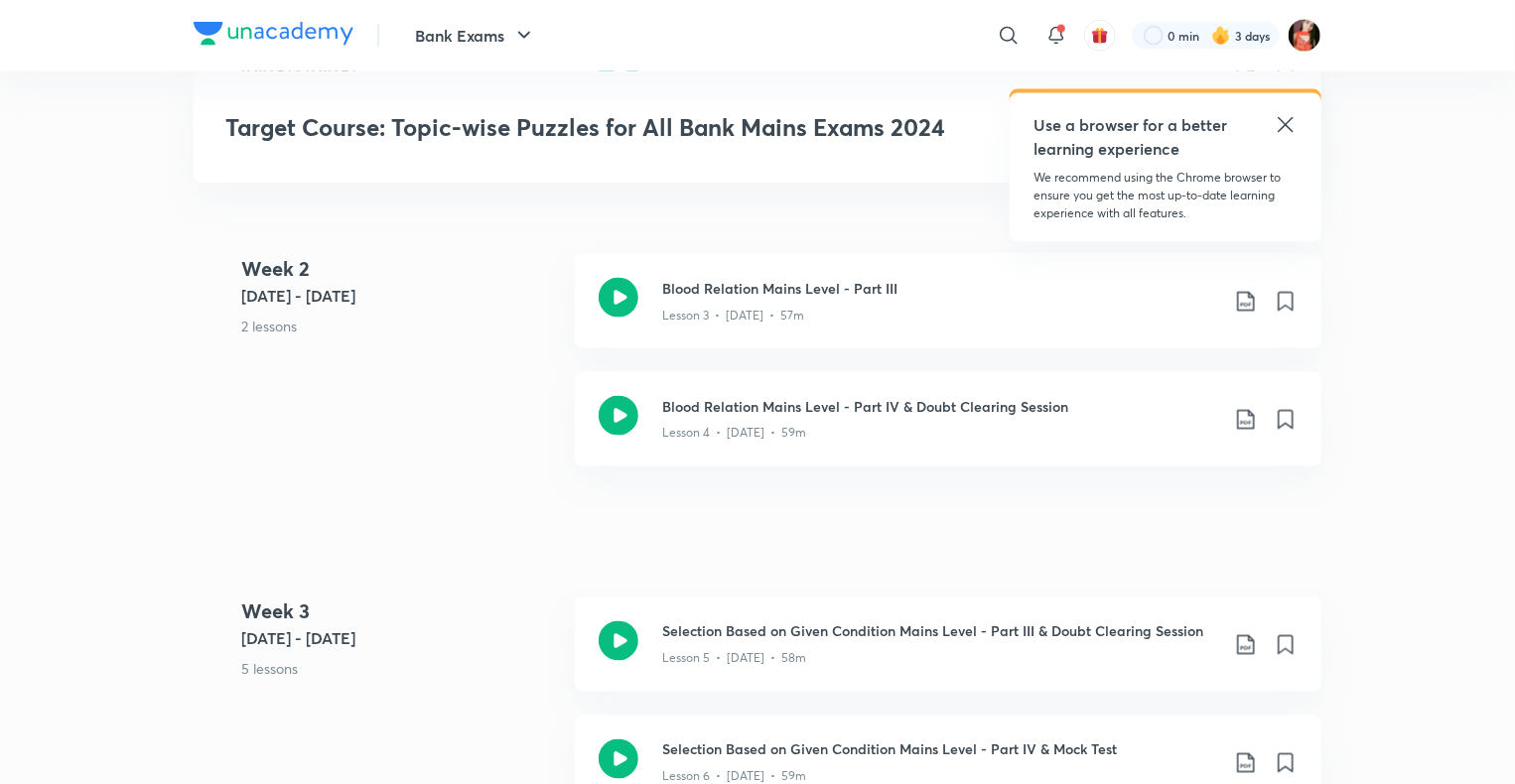 scroll, scrollTop: 1489, scrollLeft: 0, axis: vertical 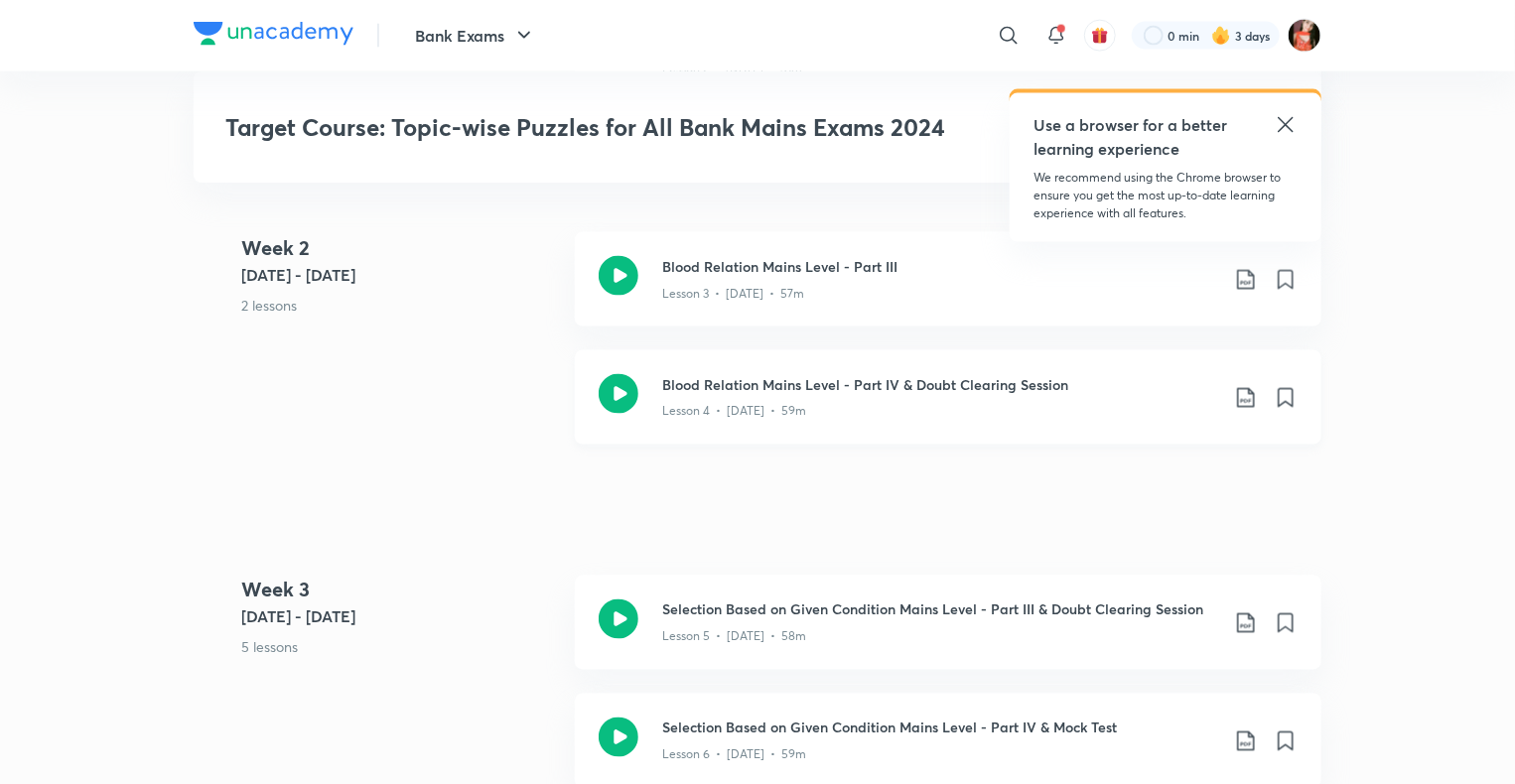 click 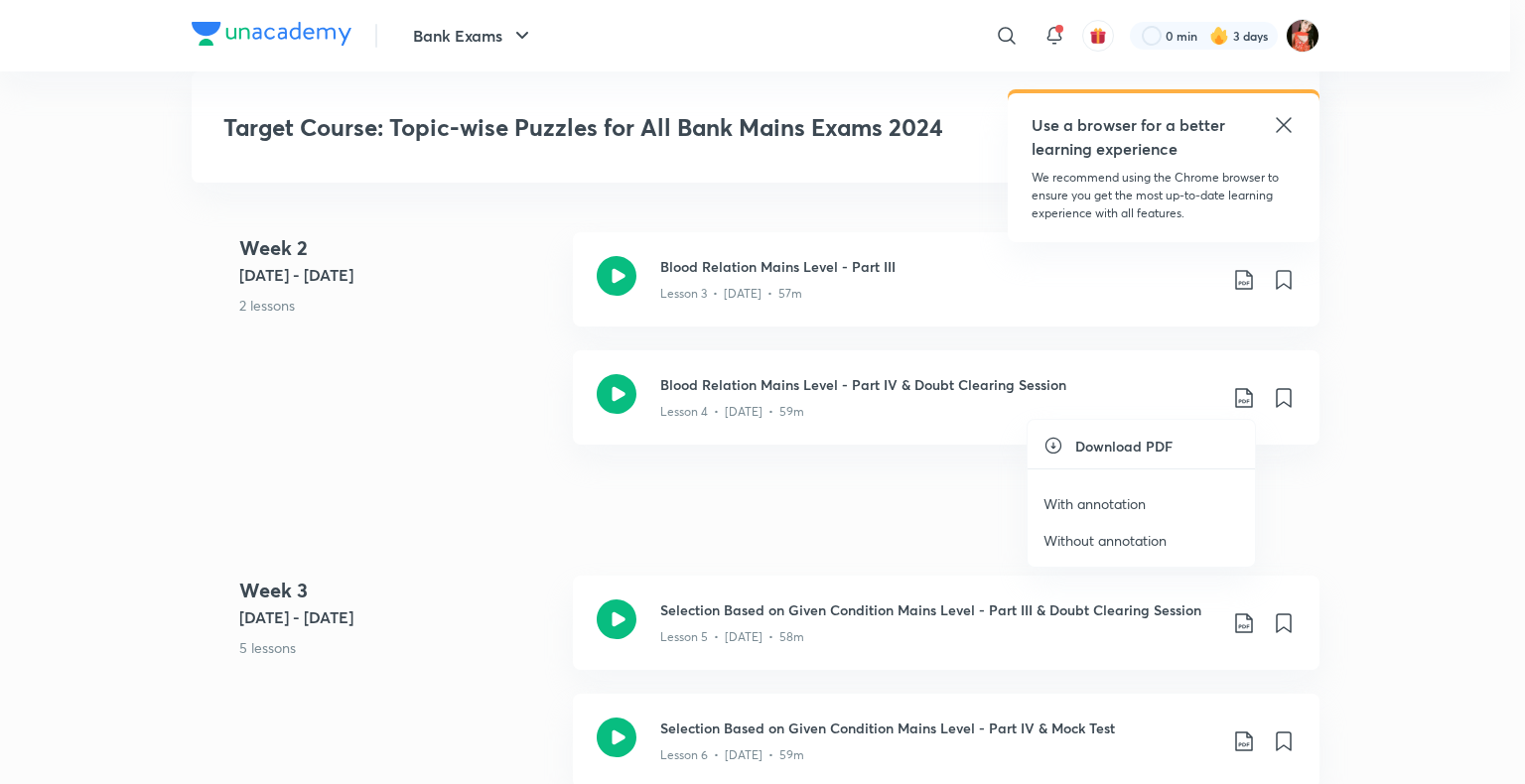 click on "With annotation" at bounding box center (1094, 503) 